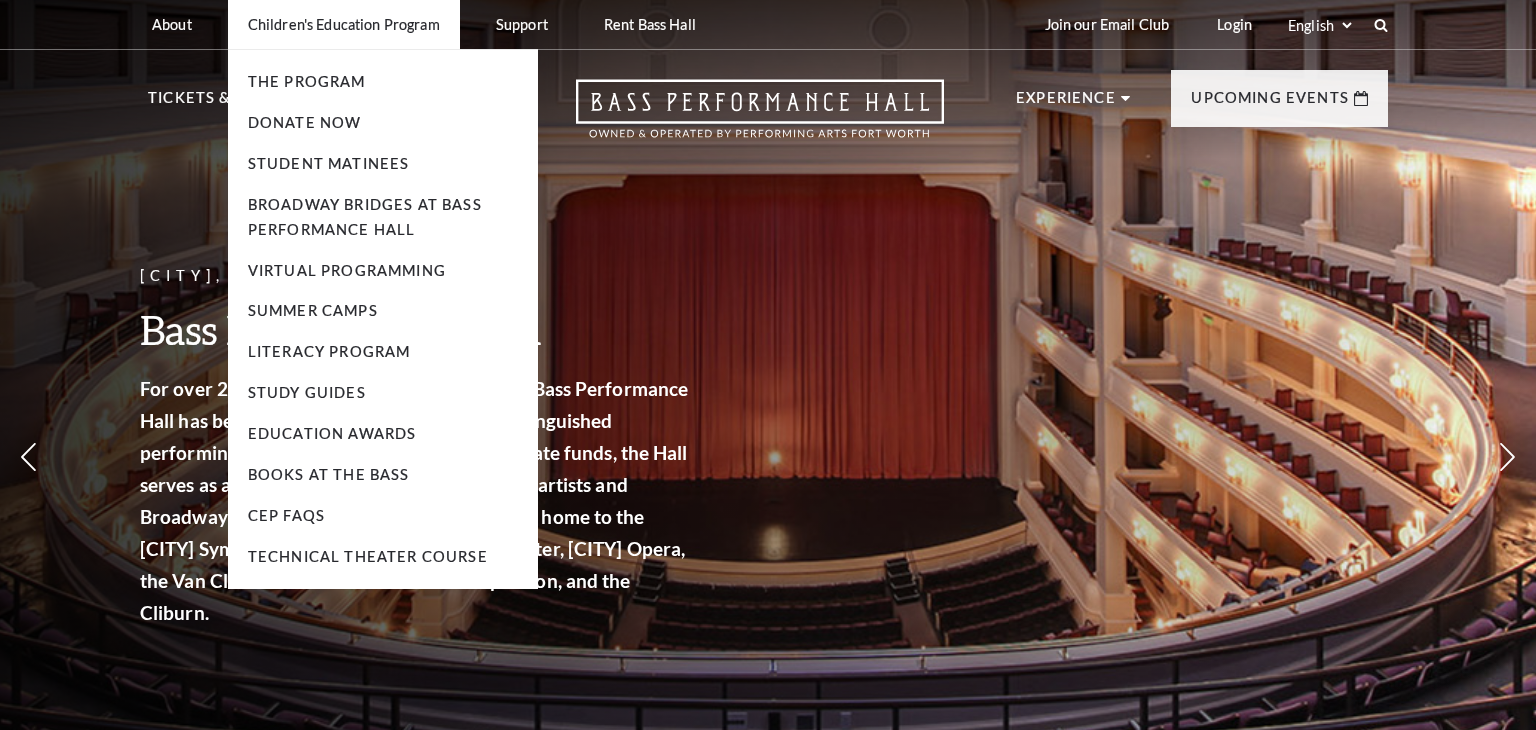 scroll, scrollTop: 0, scrollLeft: 0, axis: both 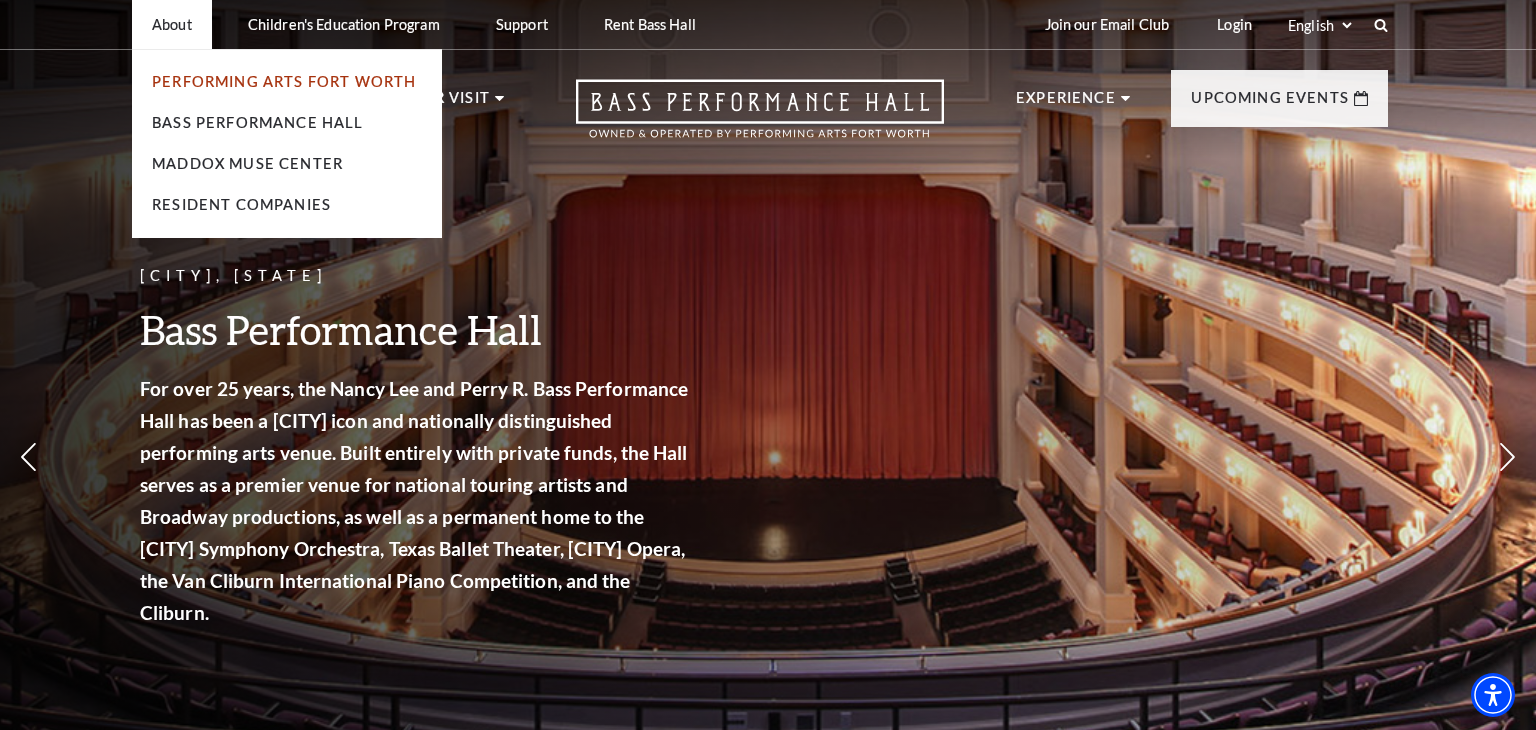 click on "Performing Arts Fort Worth" at bounding box center (284, 81) 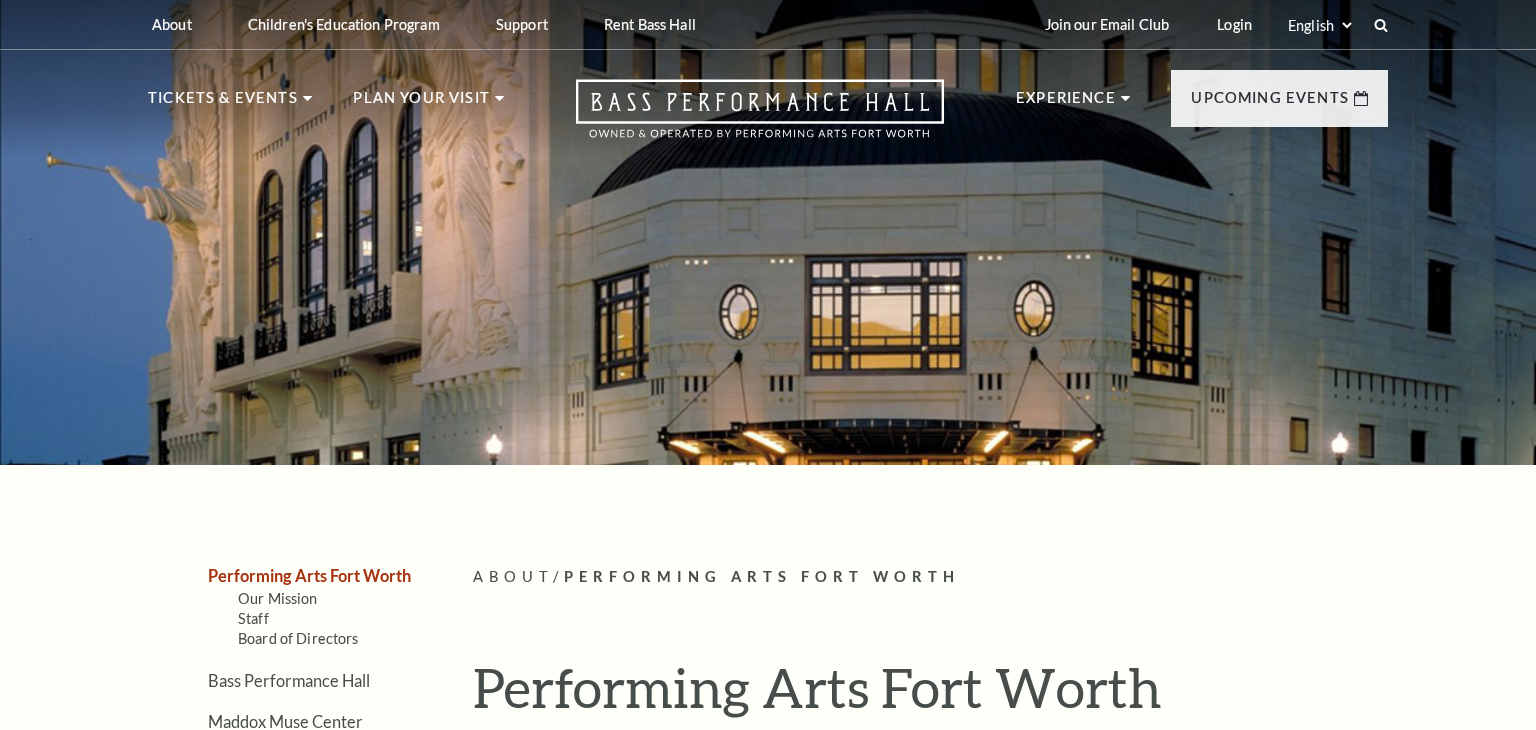 scroll, scrollTop: 0, scrollLeft: 0, axis: both 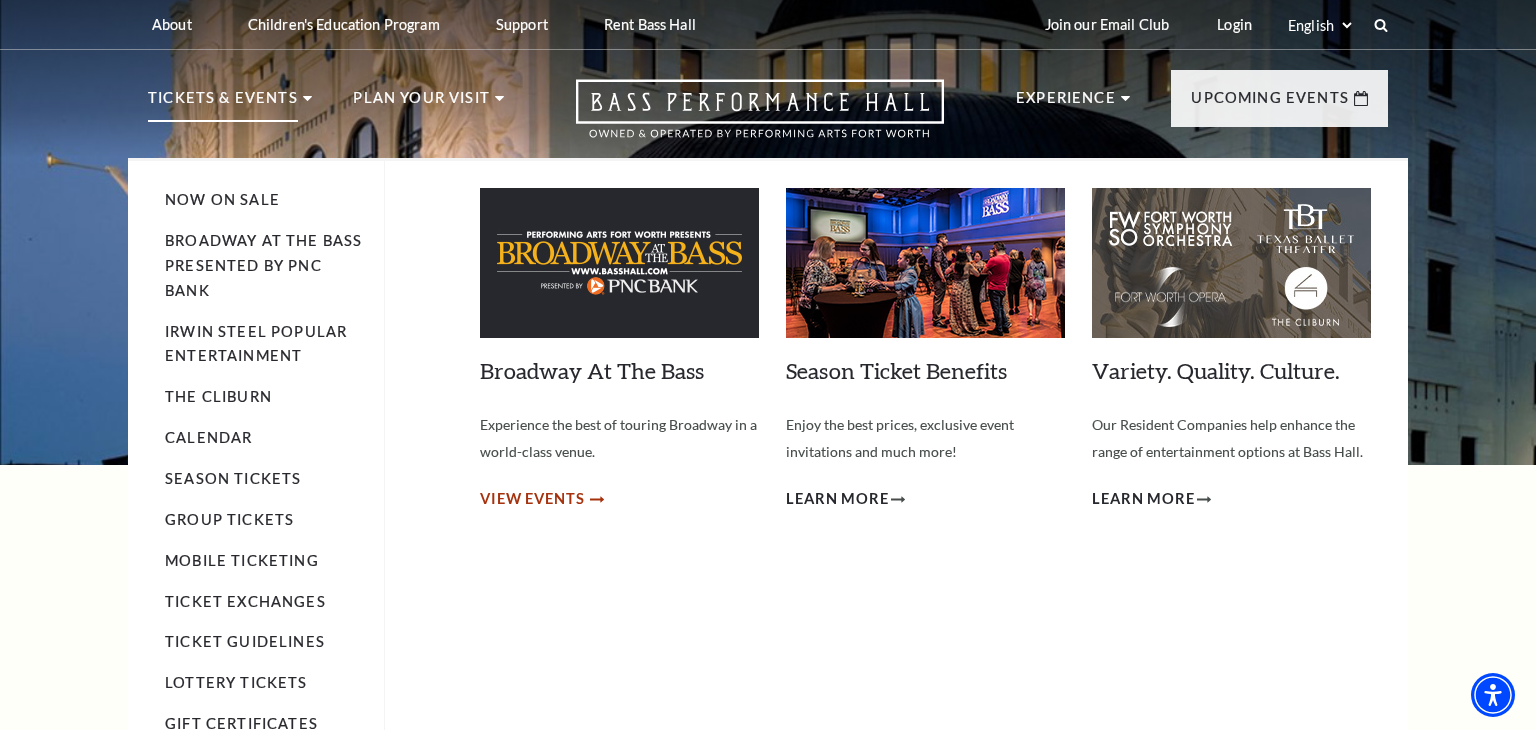 click on "View Events" at bounding box center [532, 499] 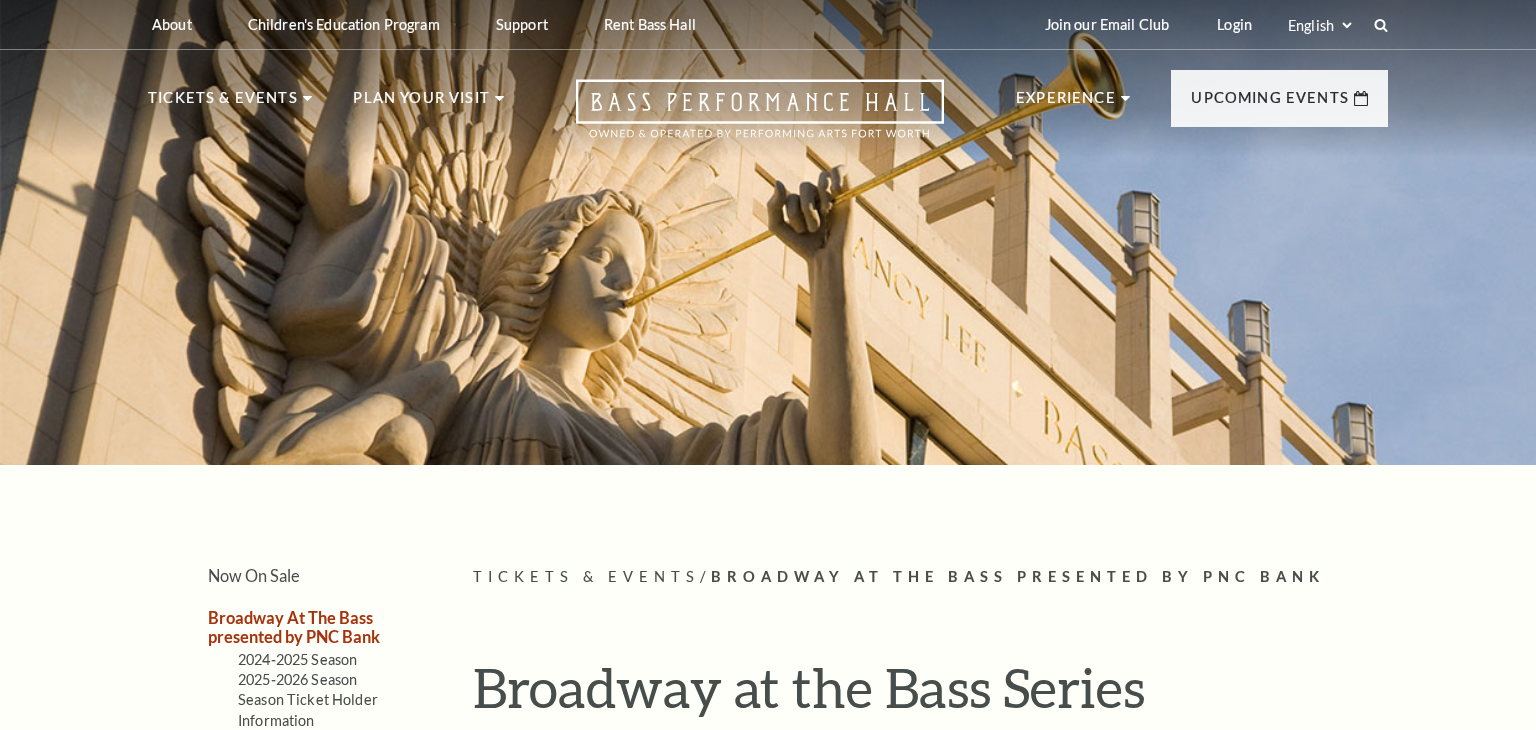 scroll, scrollTop: 0, scrollLeft: 0, axis: both 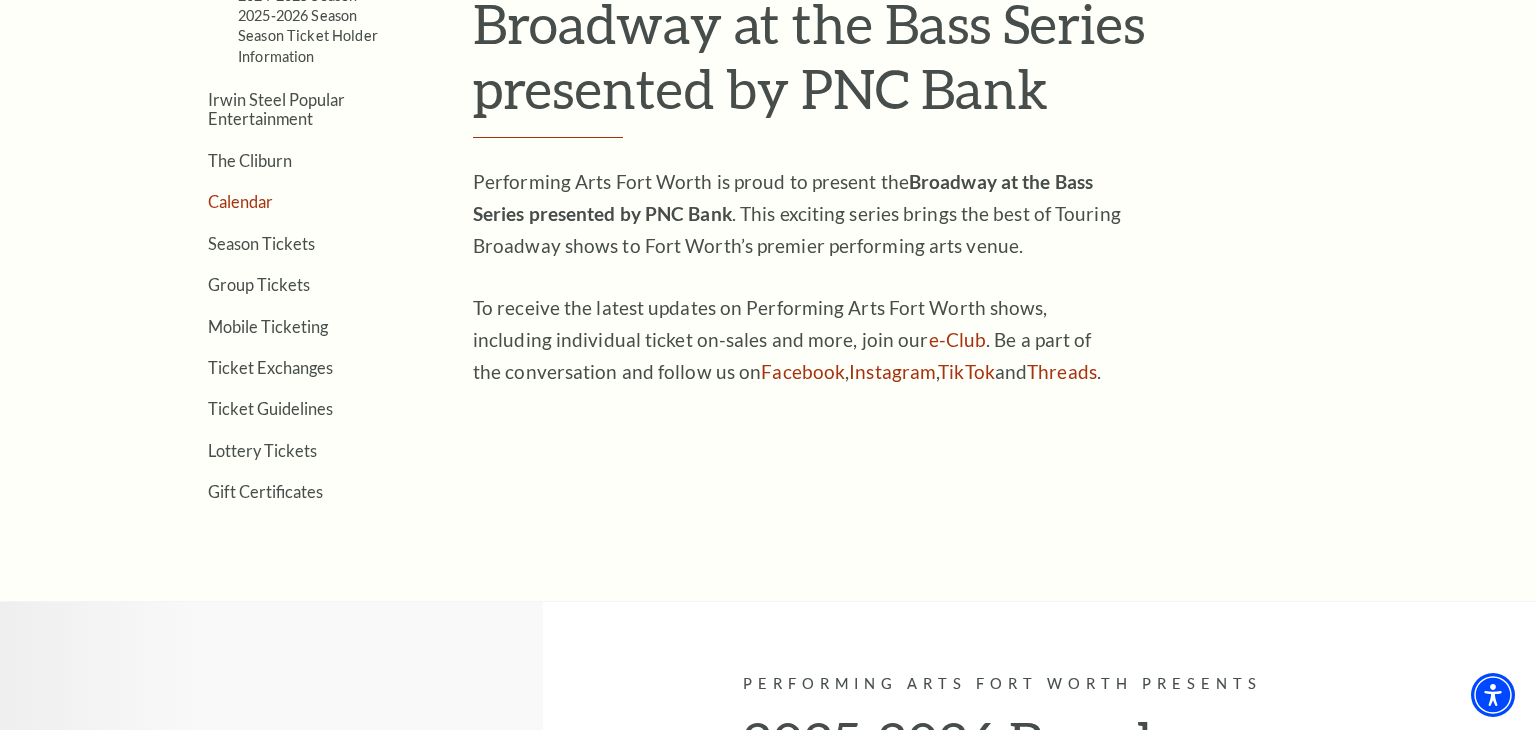 click on "Calendar" at bounding box center [240, 201] 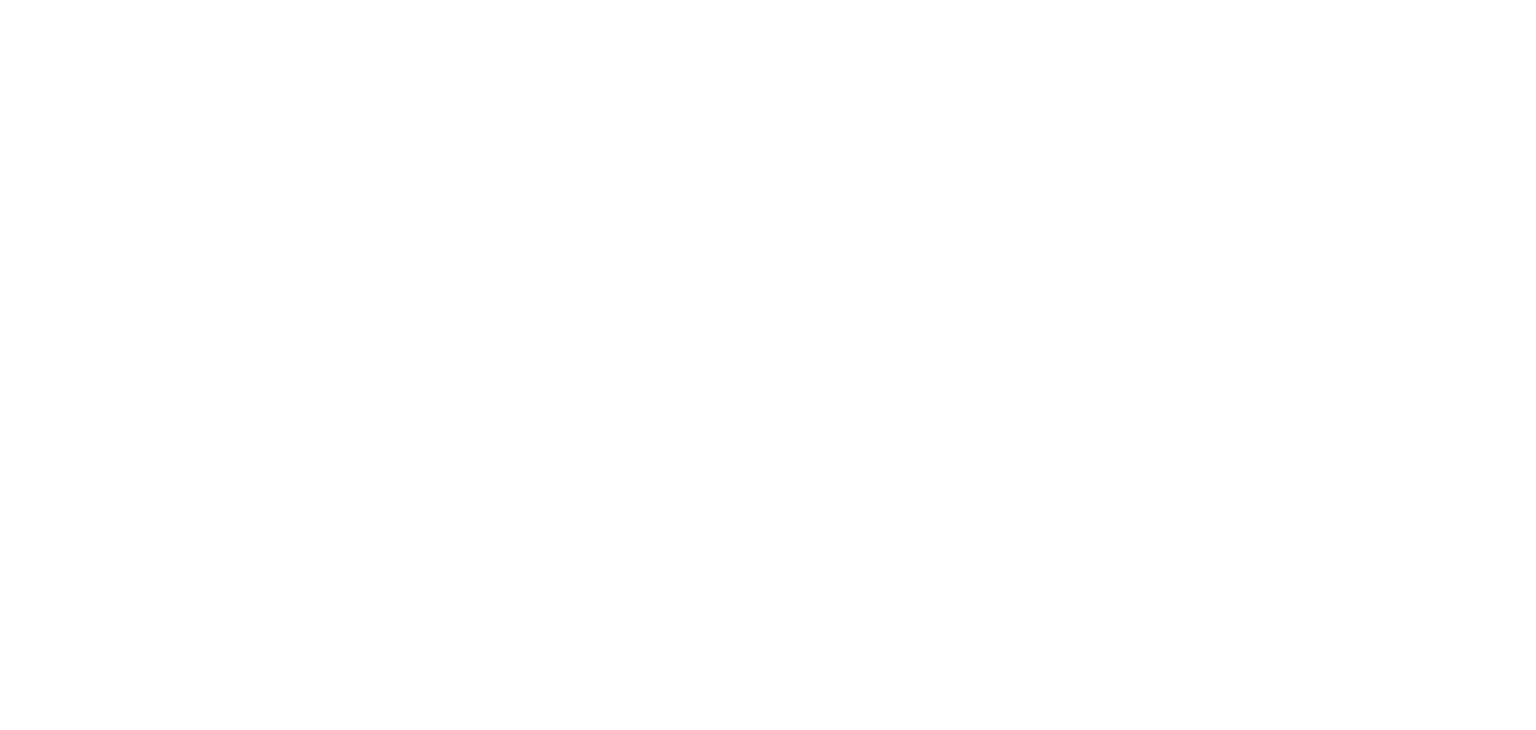 scroll, scrollTop: 0, scrollLeft: 0, axis: both 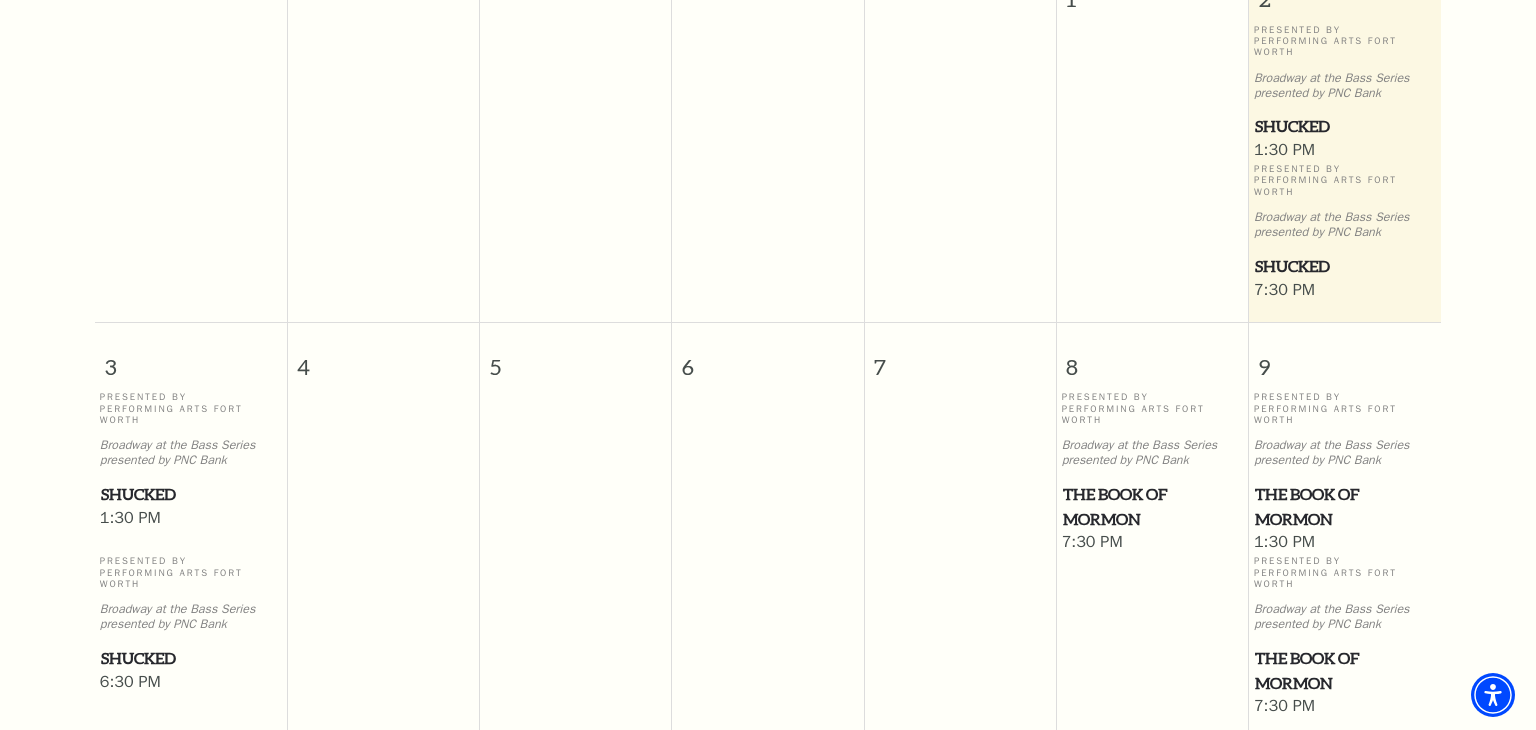 click on "The Book of Mormon" at bounding box center [1153, 506] 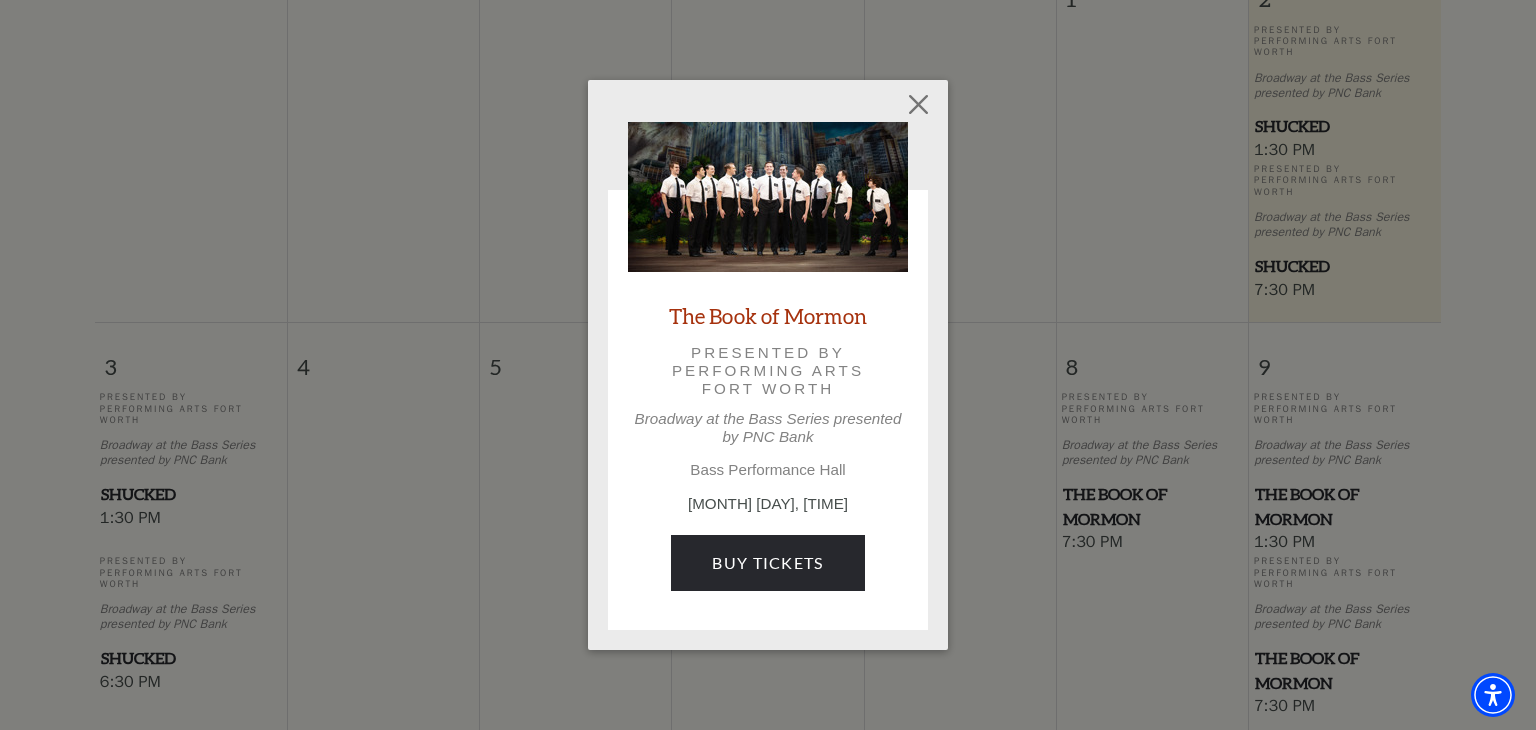 click on "The Book of Mormon" at bounding box center (768, 315) 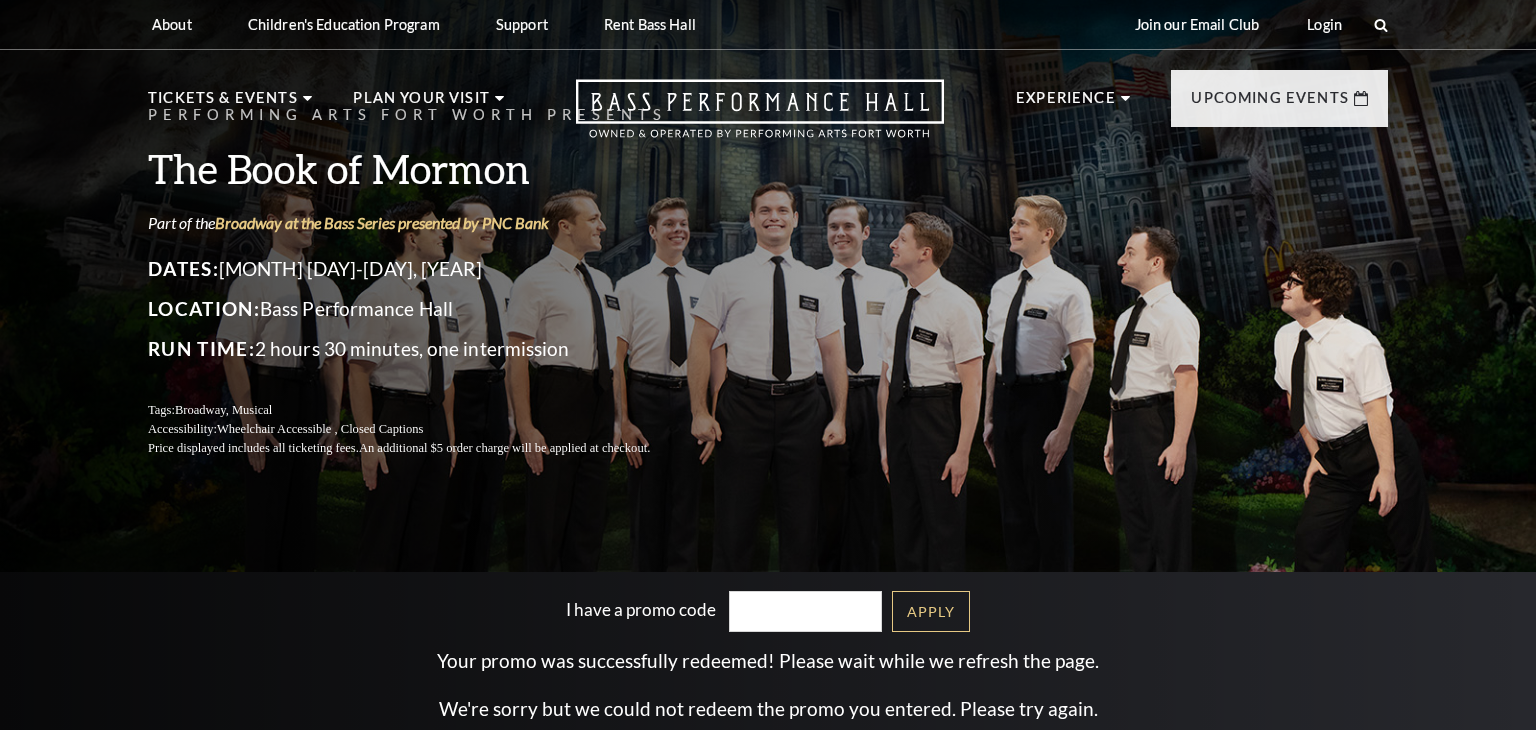 scroll, scrollTop: 0, scrollLeft: 0, axis: both 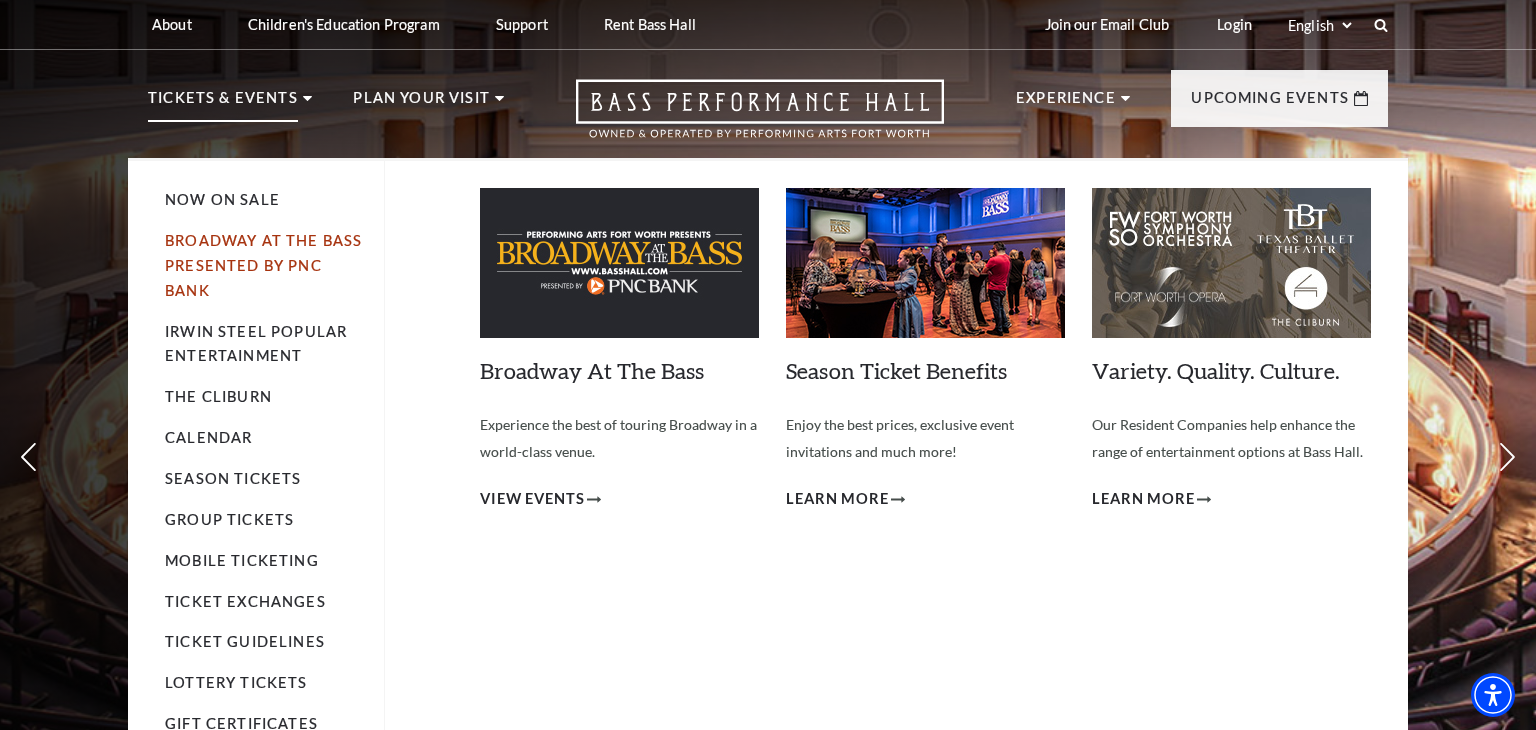 click on "Broadway At The Bass presented by PNC Bank" at bounding box center (263, 265) 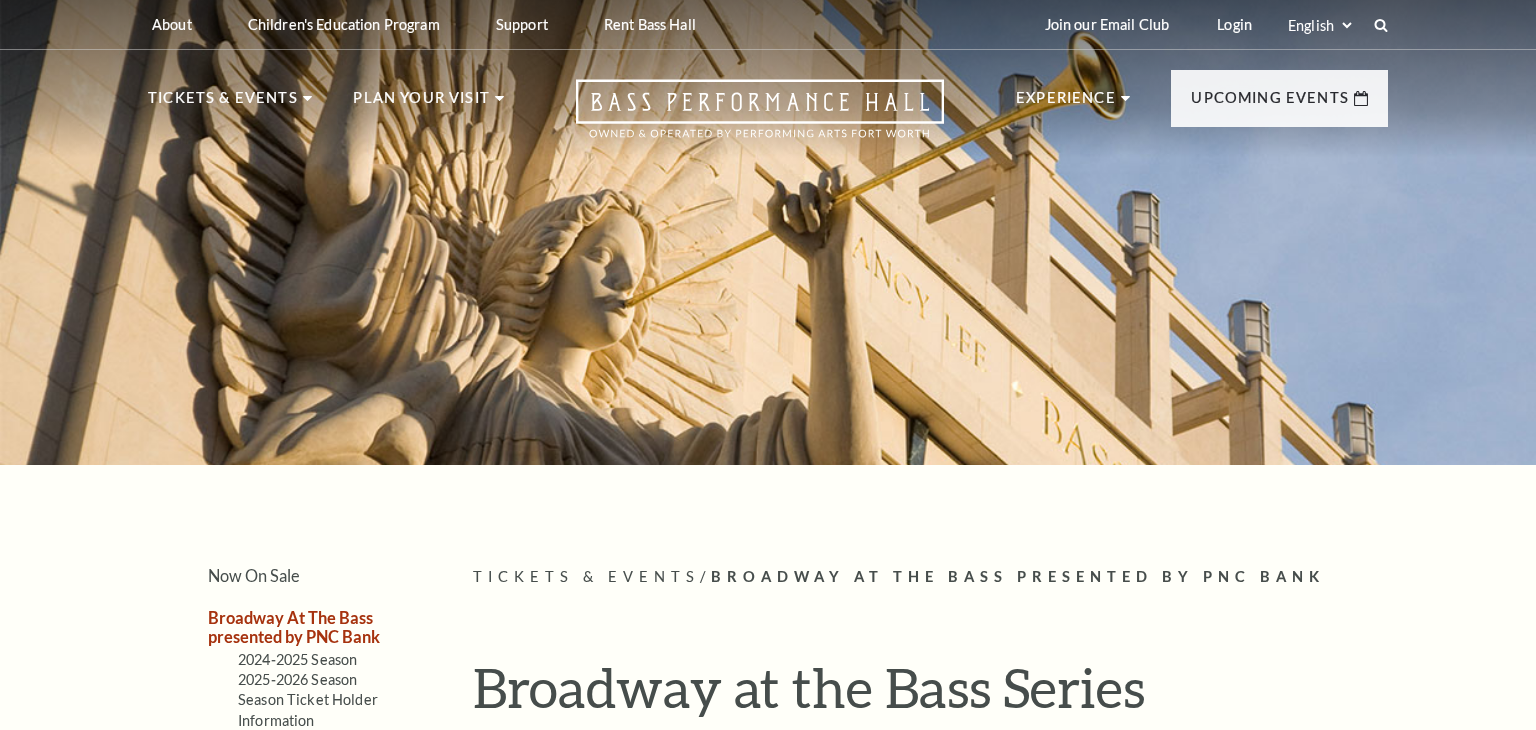 scroll, scrollTop: 0, scrollLeft: 0, axis: both 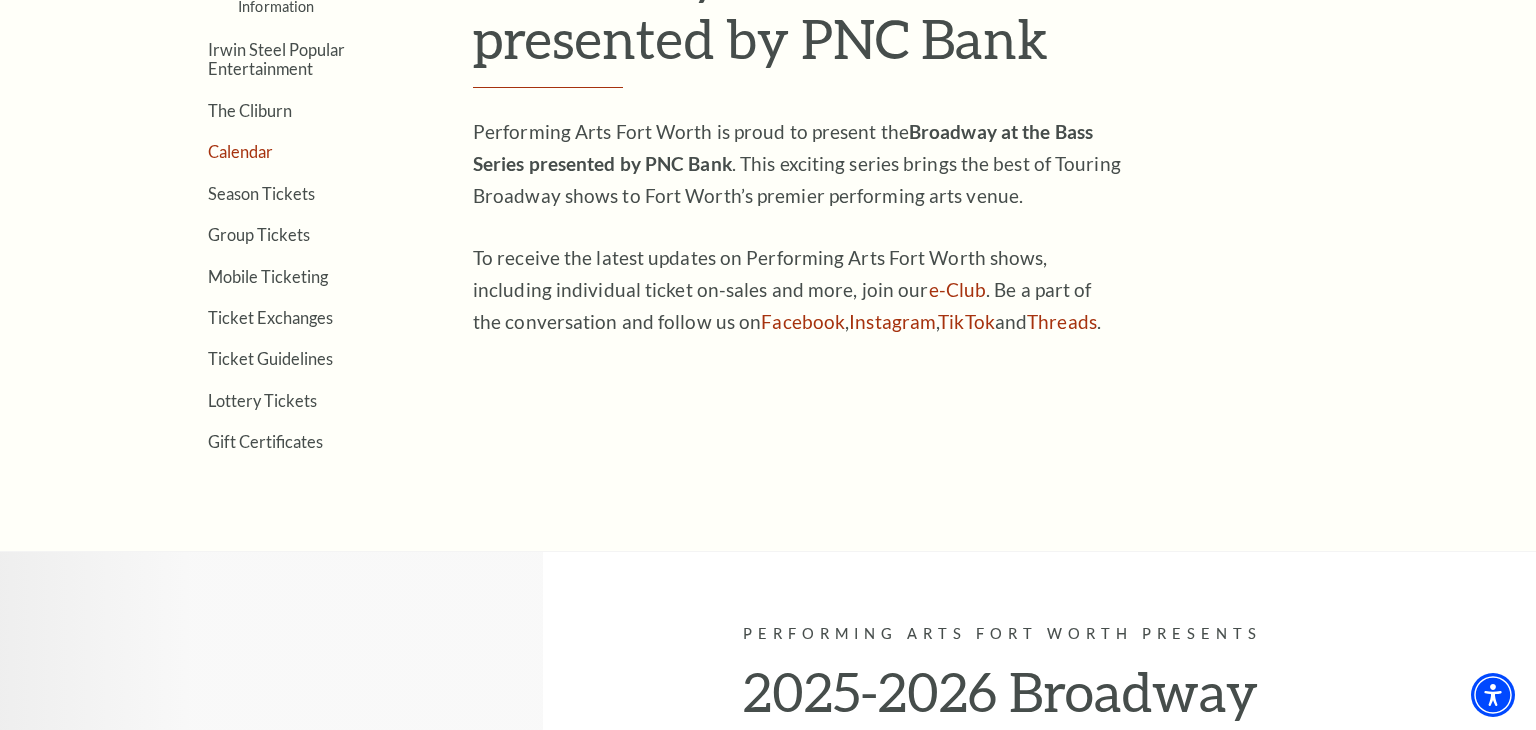 click on "Calendar" at bounding box center (240, 151) 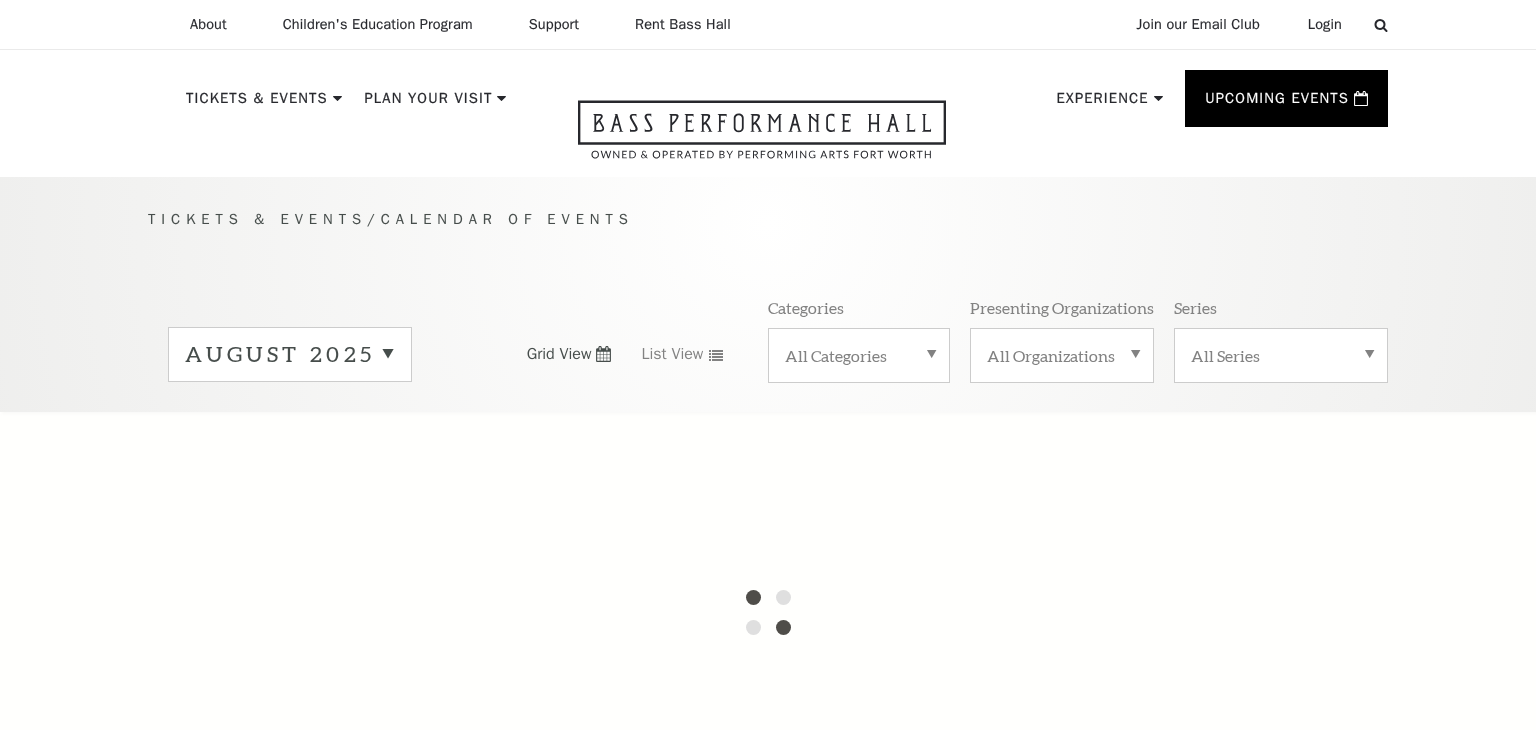 scroll, scrollTop: 0, scrollLeft: 0, axis: both 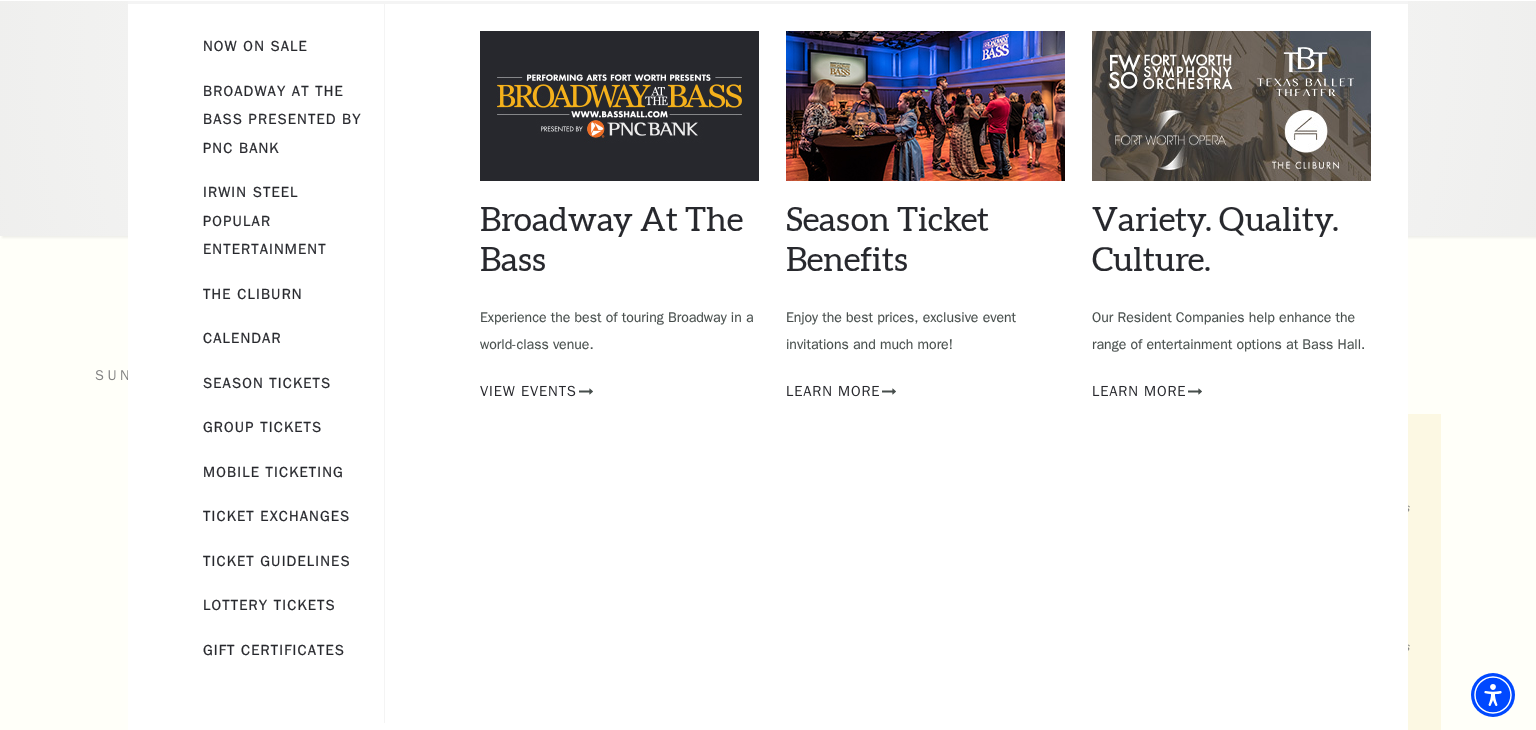 click on "Broadway At The Bass" at bounding box center [619, 239] 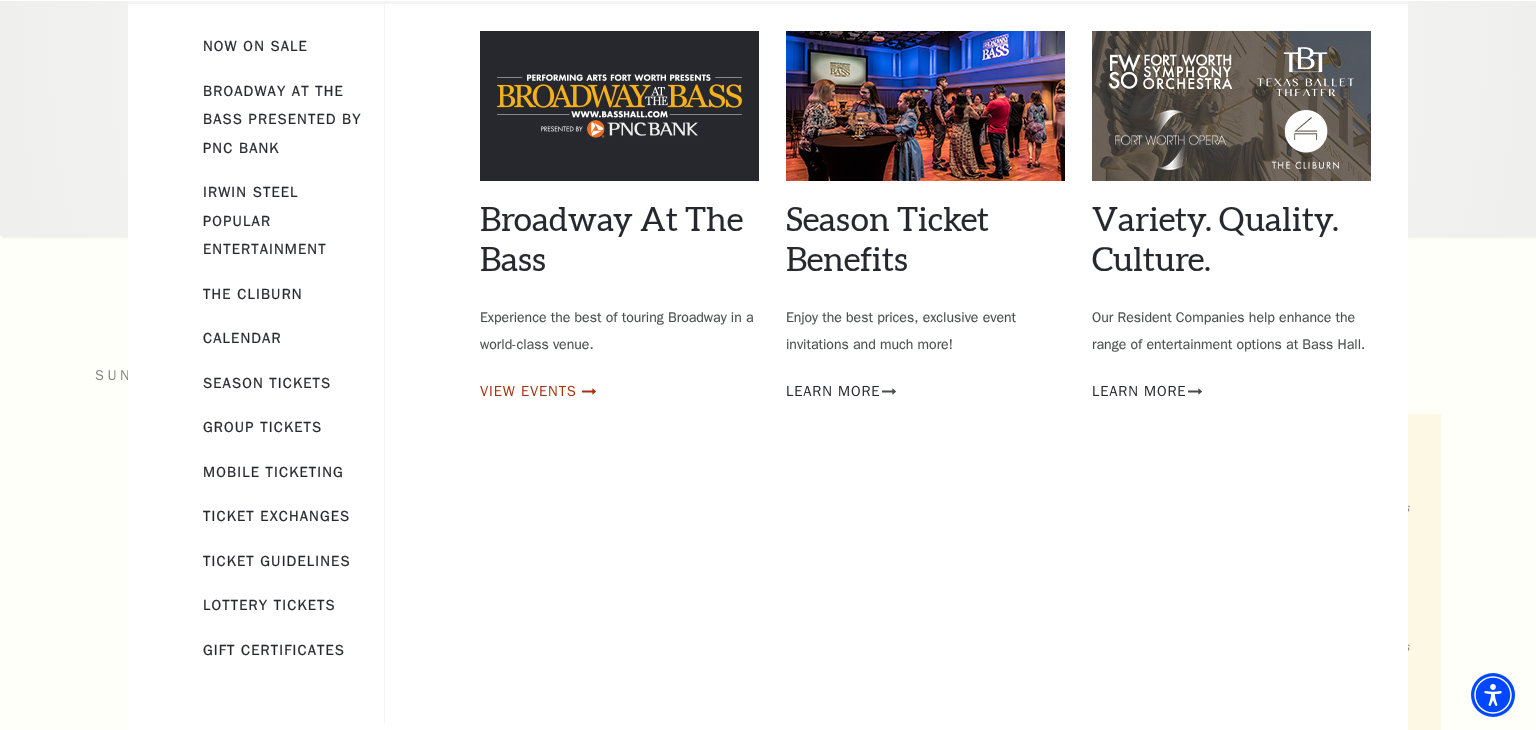 click on "View Events" at bounding box center [528, 391] 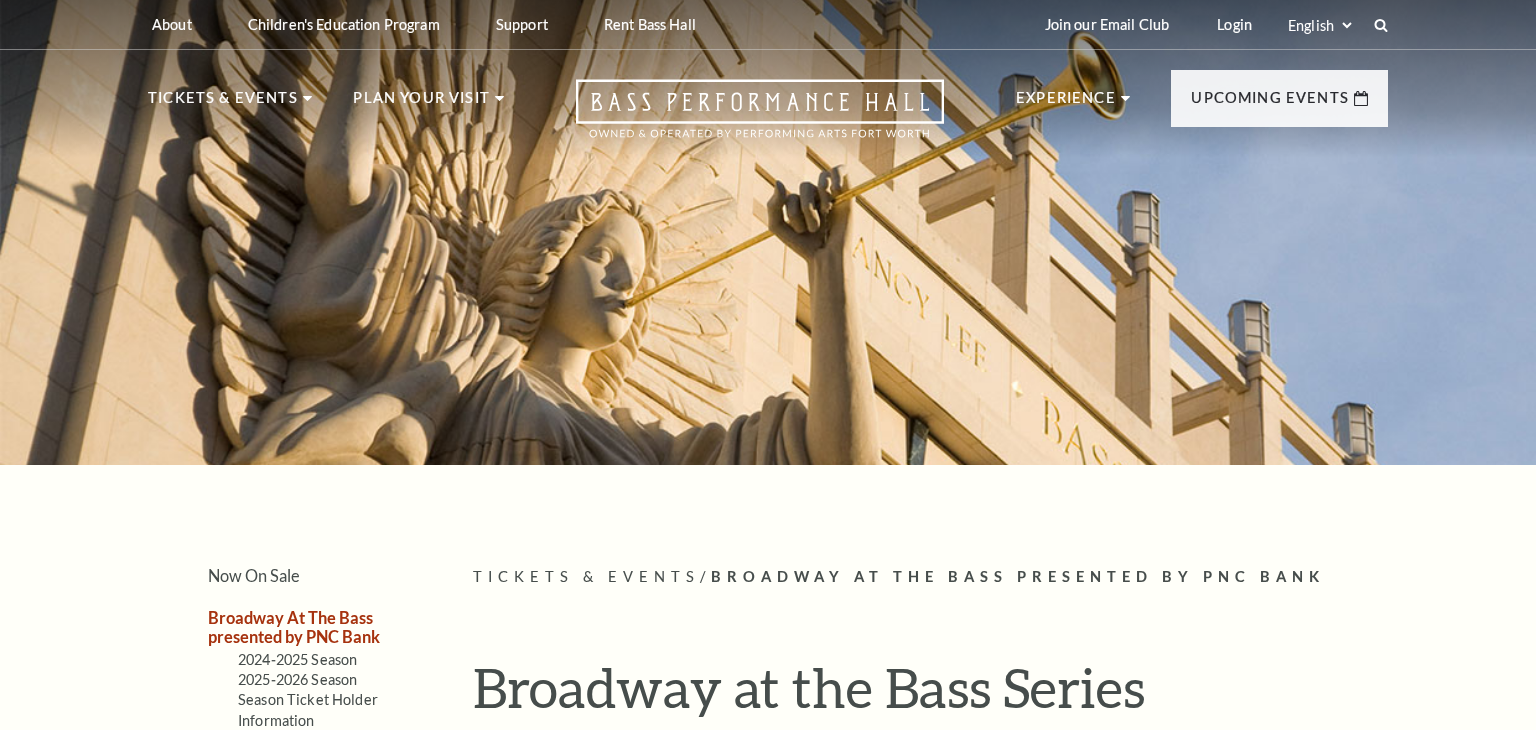 scroll, scrollTop: 0, scrollLeft: 0, axis: both 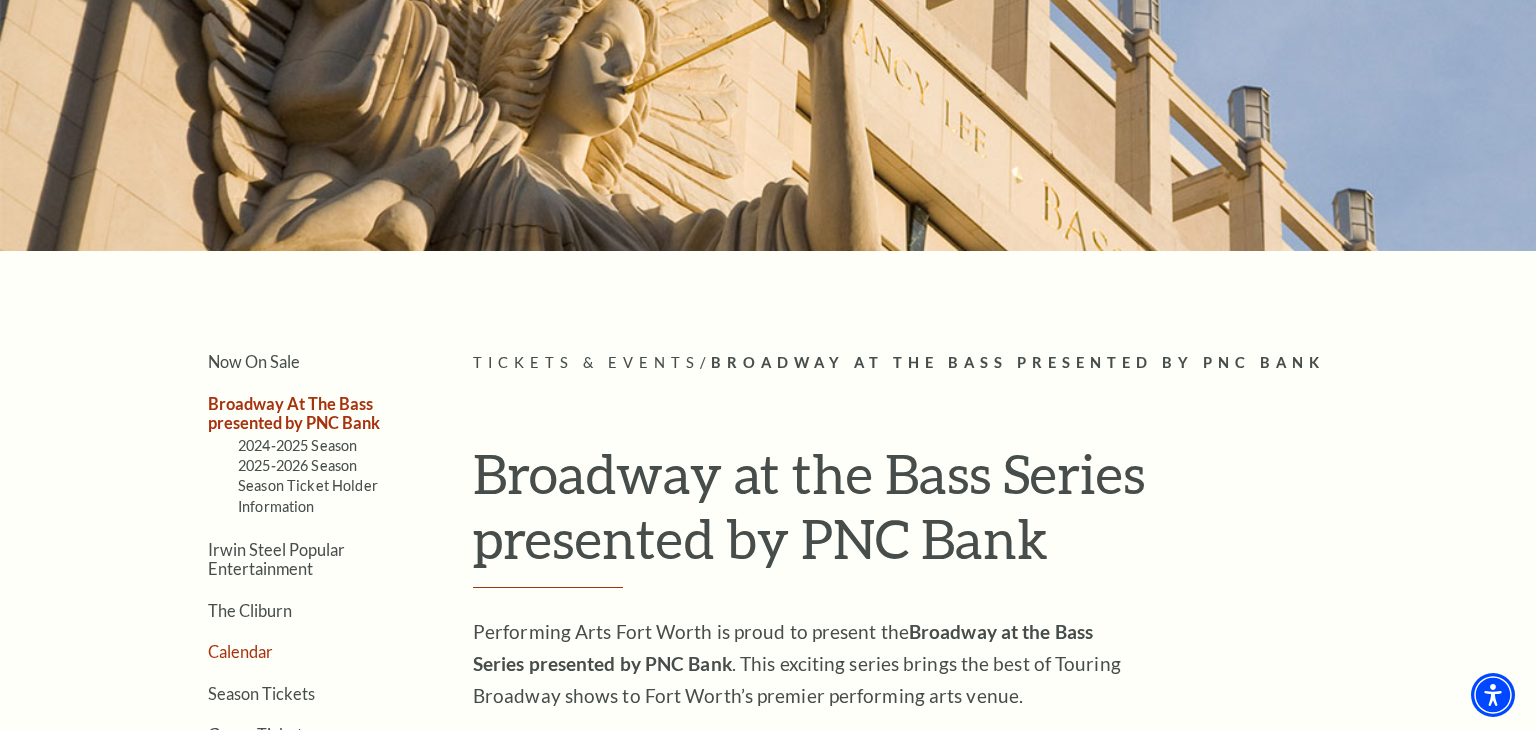 click on "Calendar" at bounding box center [240, 651] 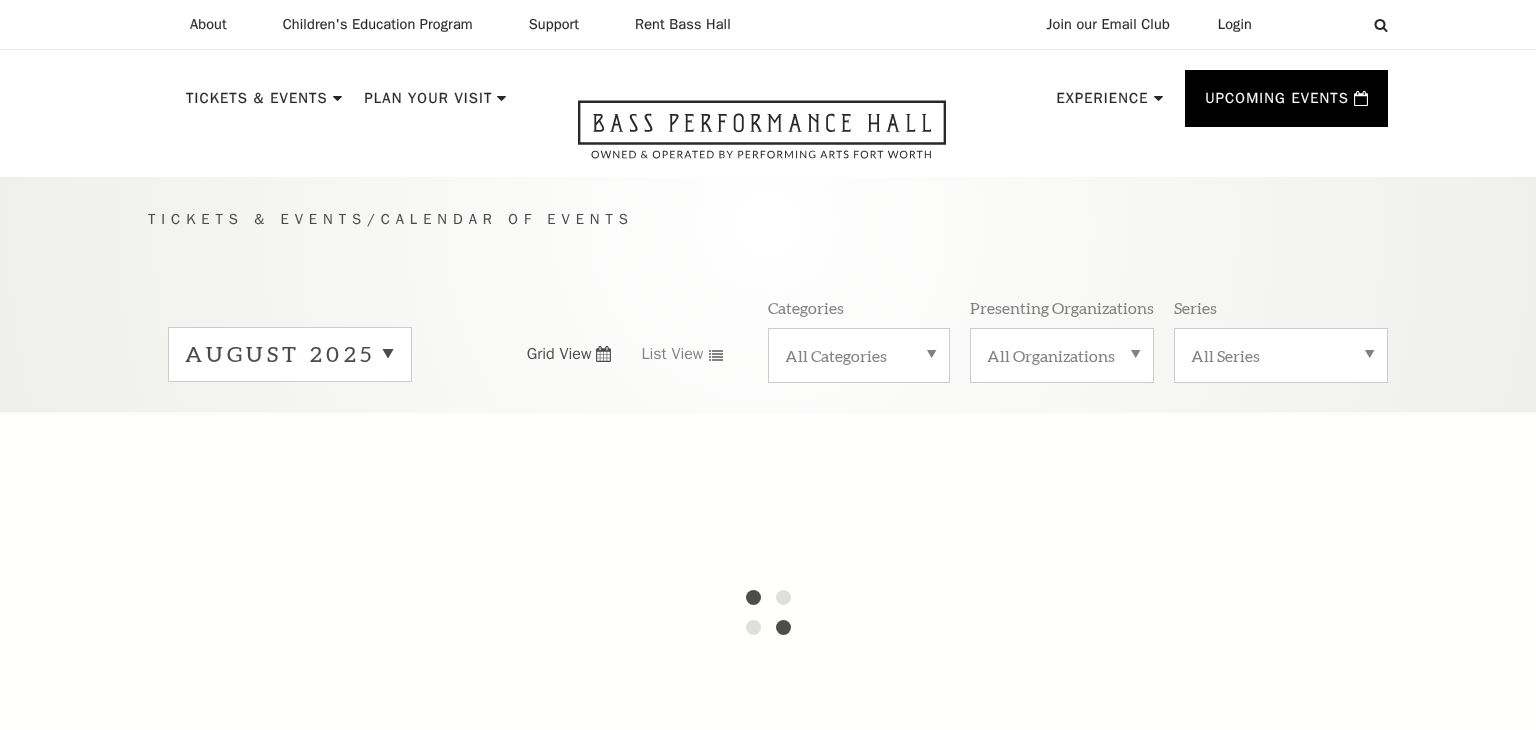 scroll, scrollTop: 0, scrollLeft: 0, axis: both 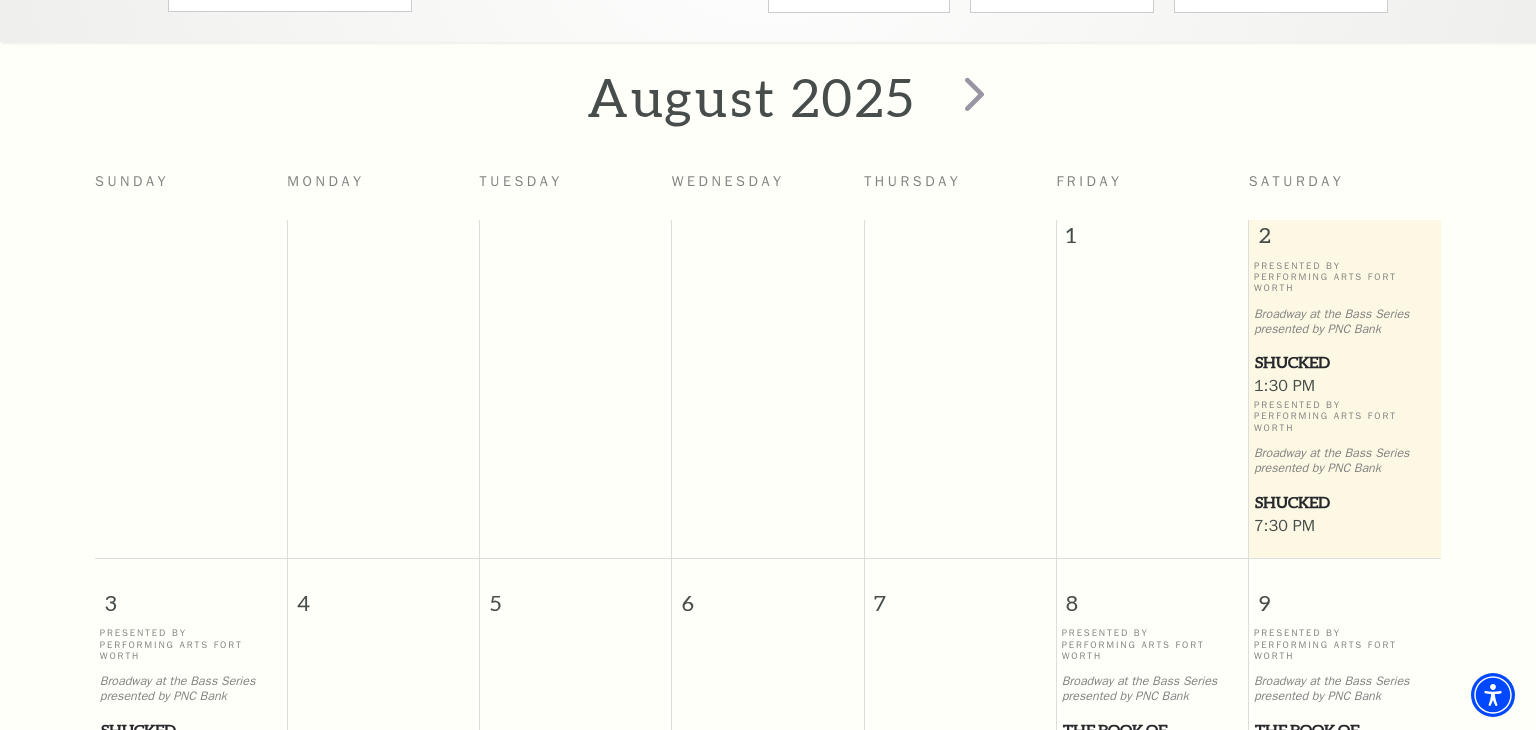 click on "Shucked" at bounding box center [1345, 362] 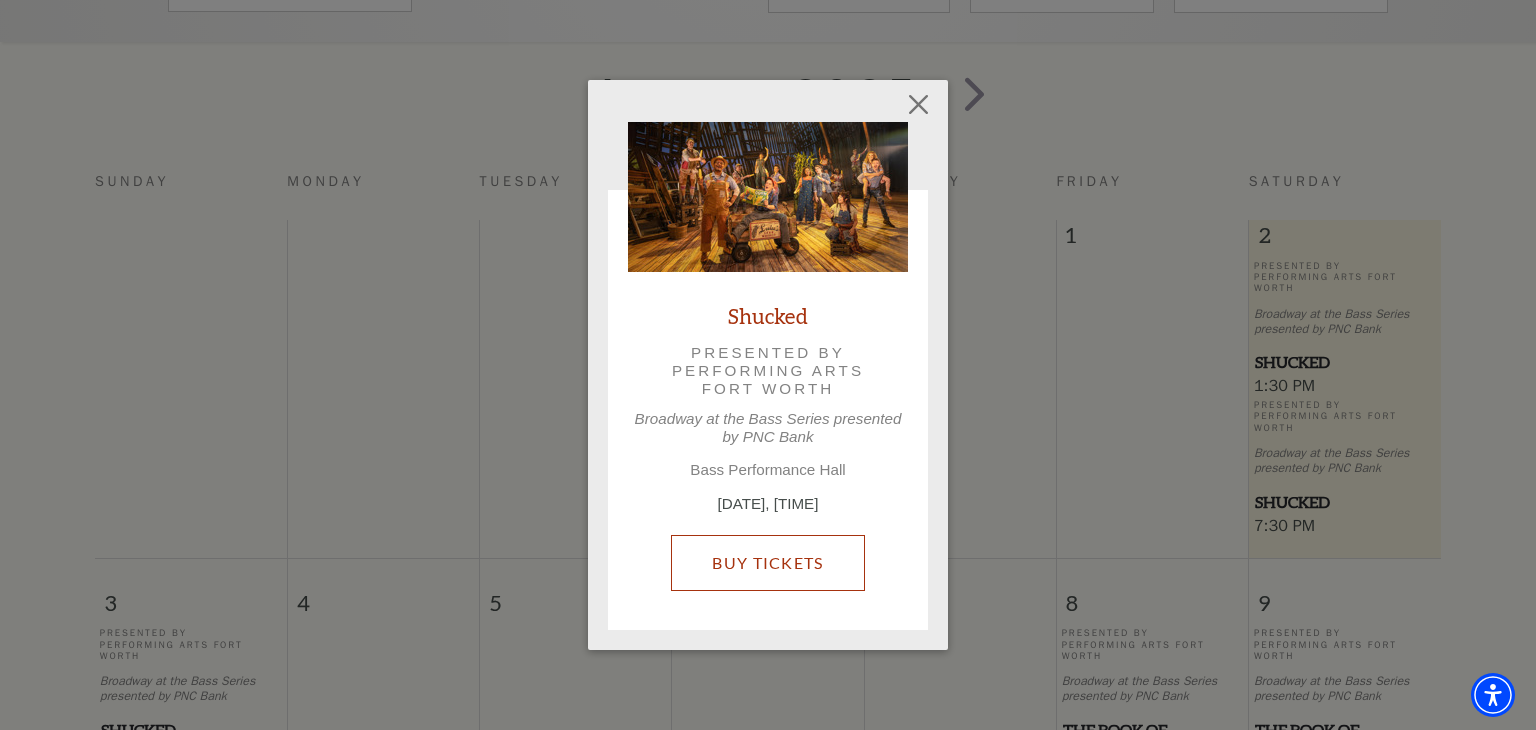 click on "Buy Tickets" at bounding box center (767, 563) 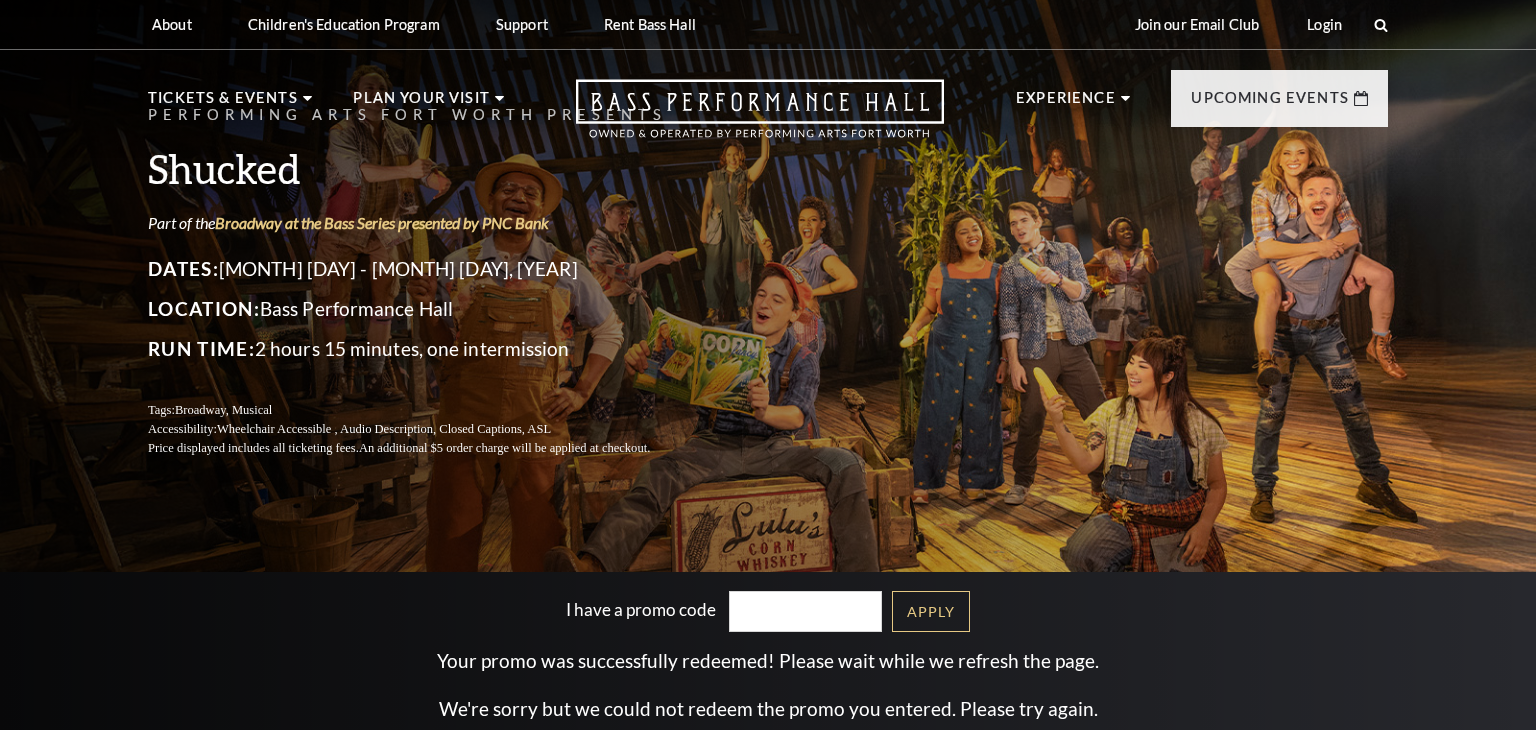 scroll, scrollTop: 0, scrollLeft: 0, axis: both 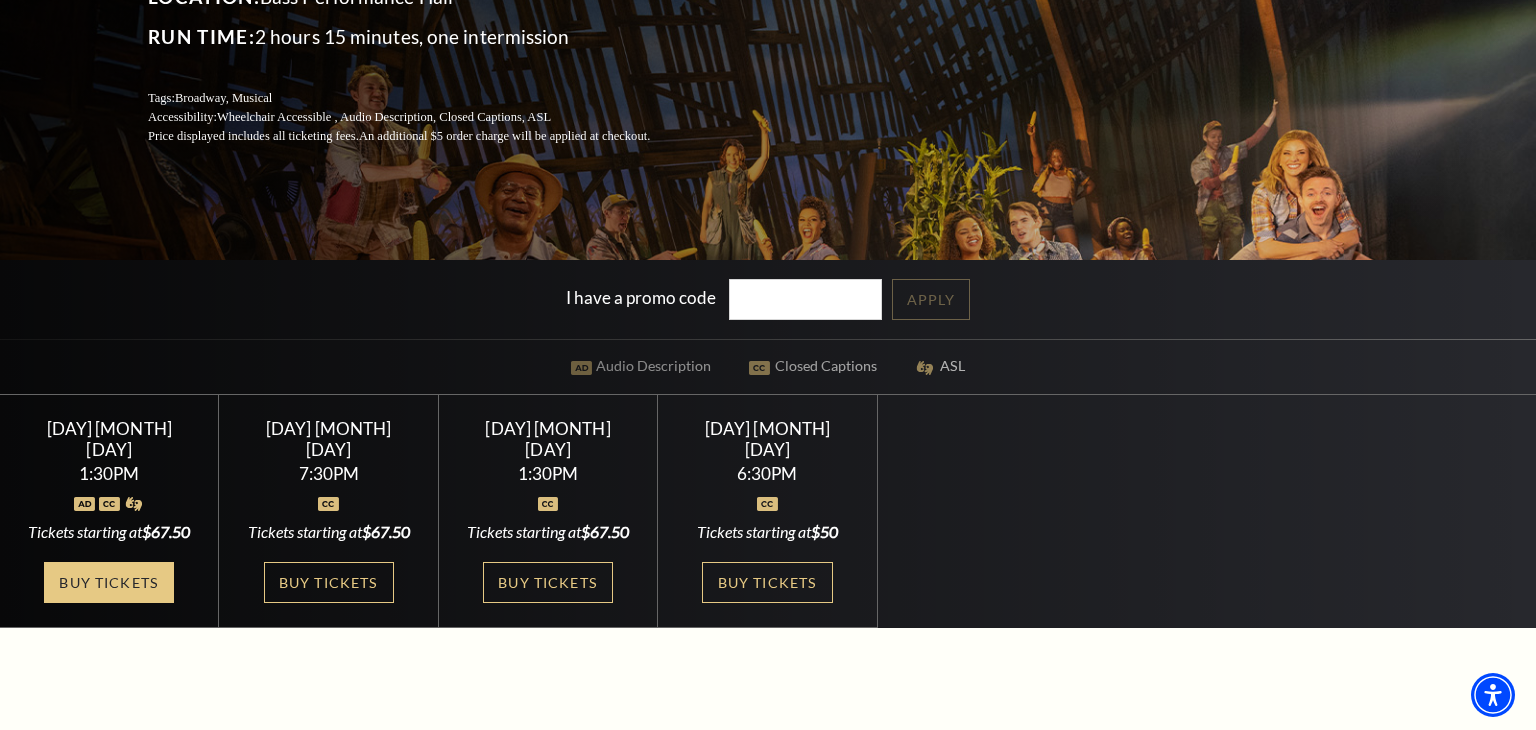 click on "Buy Tickets" at bounding box center (109, 582) 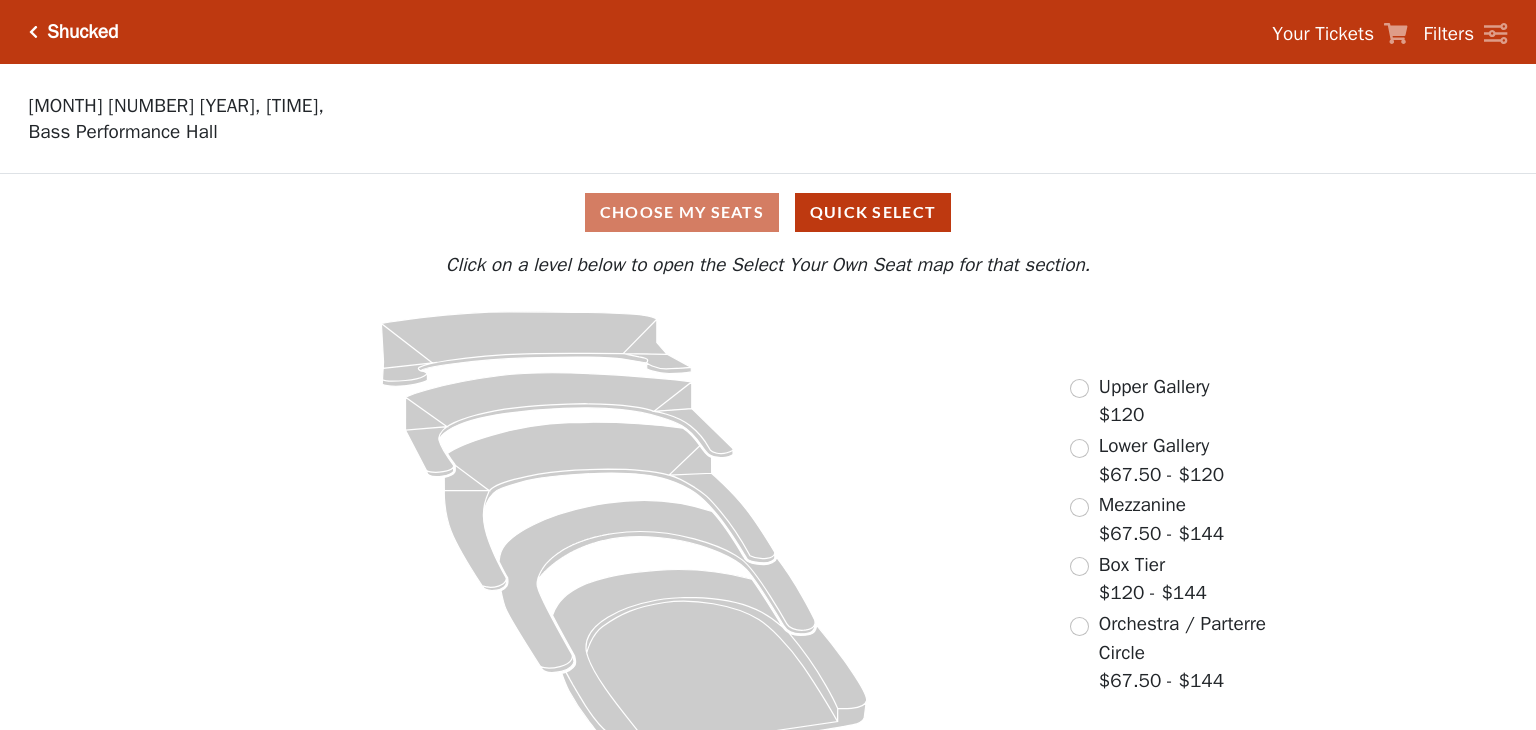 scroll, scrollTop: 0, scrollLeft: 0, axis: both 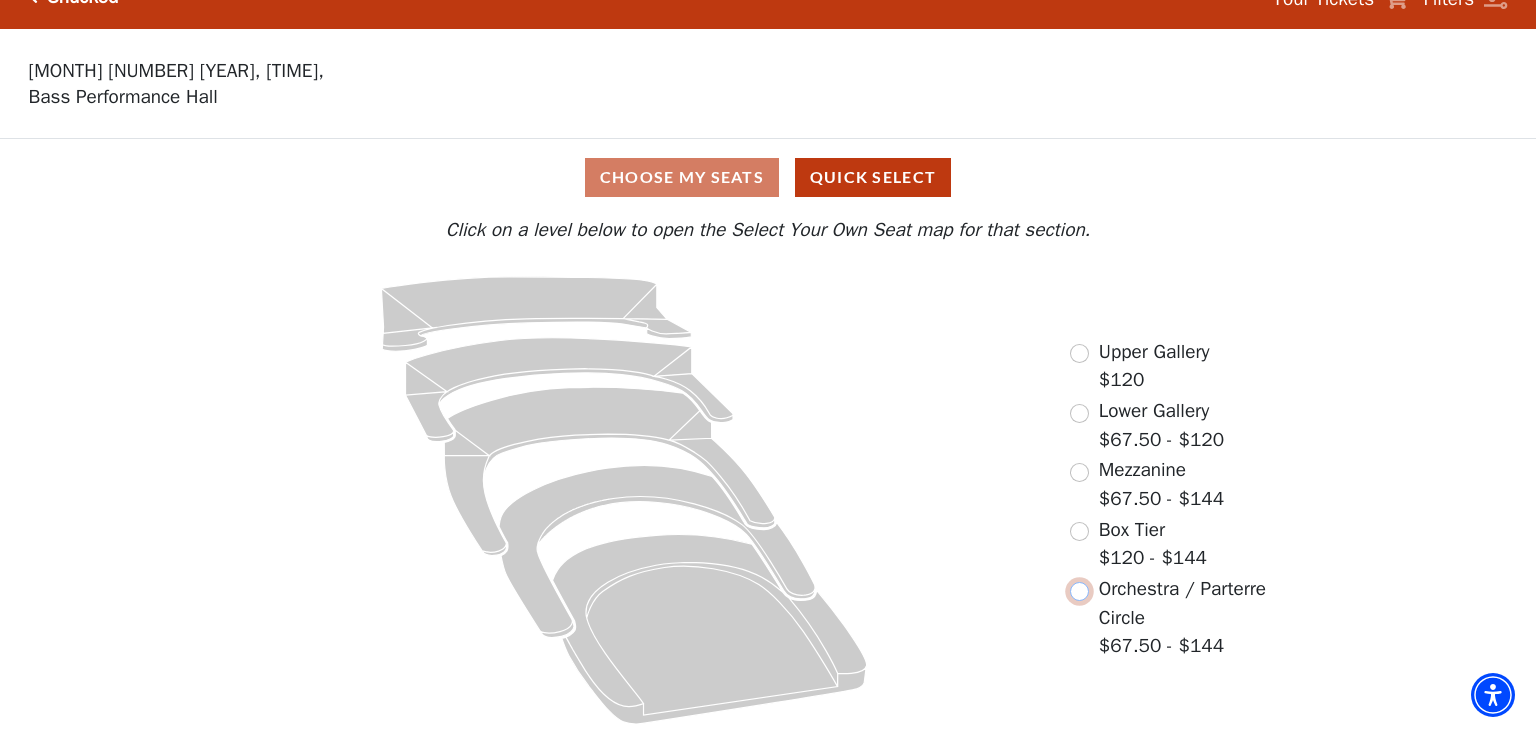 click at bounding box center [1079, 591] 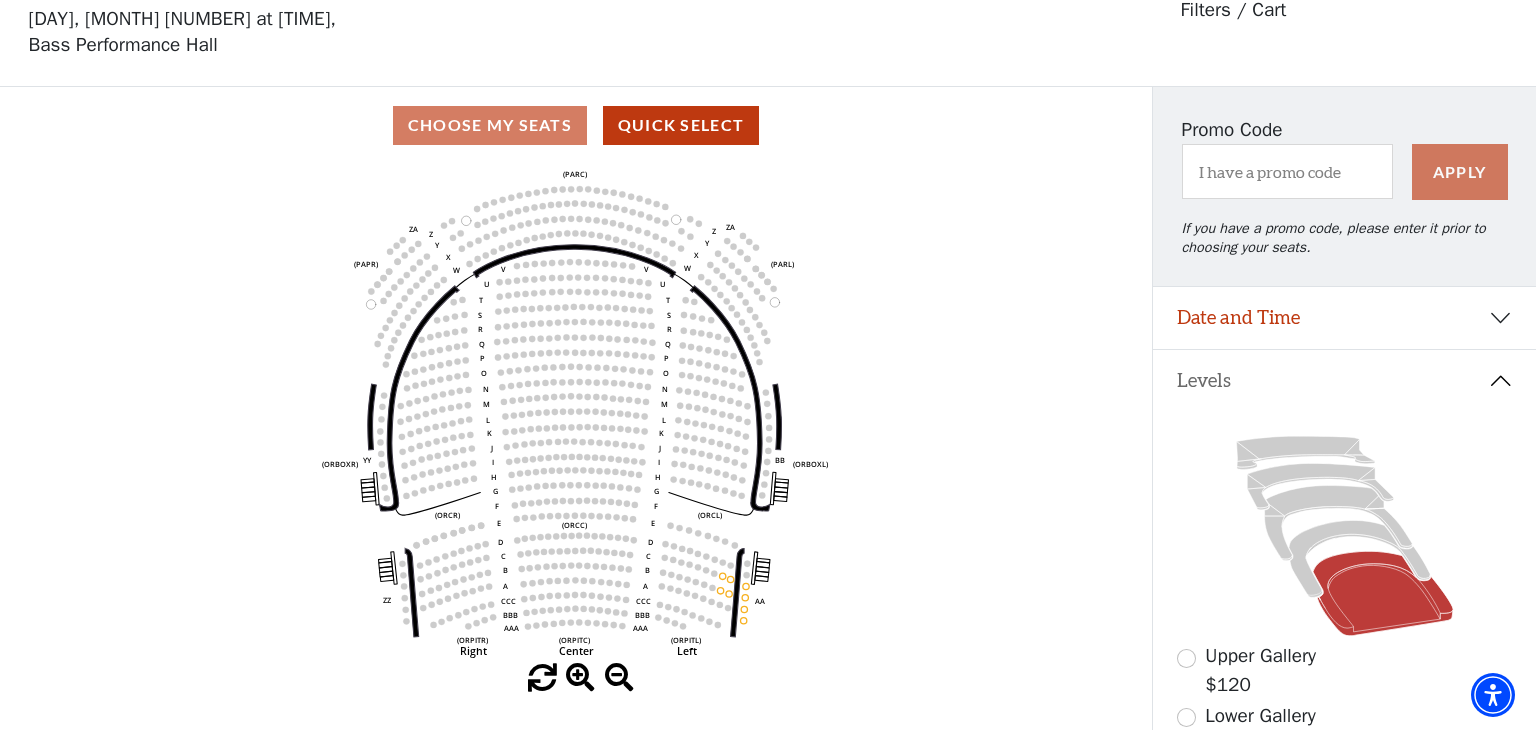 scroll, scrollTop: 92, scrollLeft: 0, axis: vertical 